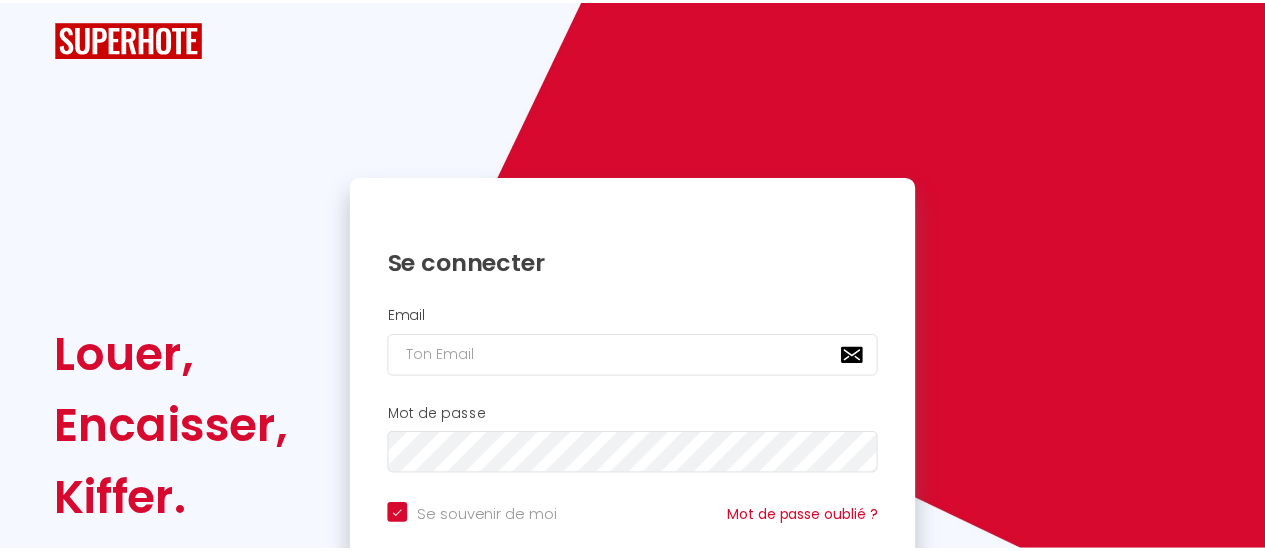 scroll, scrollTop: 0, scrollLeft: 0, axis: both 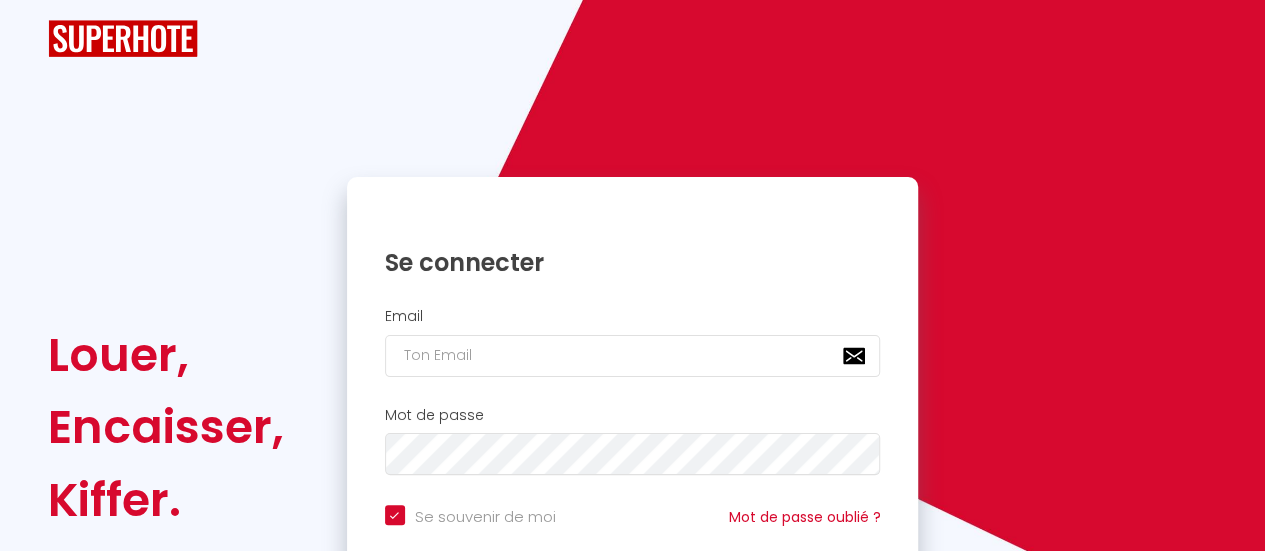 click on "Email" at bounding box center (633, 342) 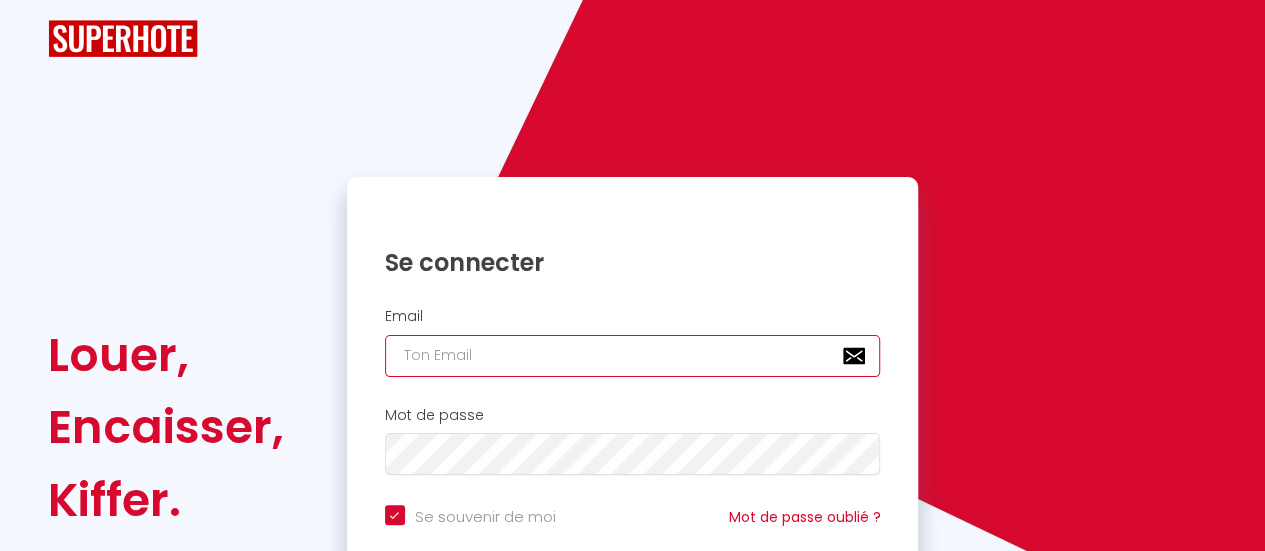 click at bounding box center [633, 356] 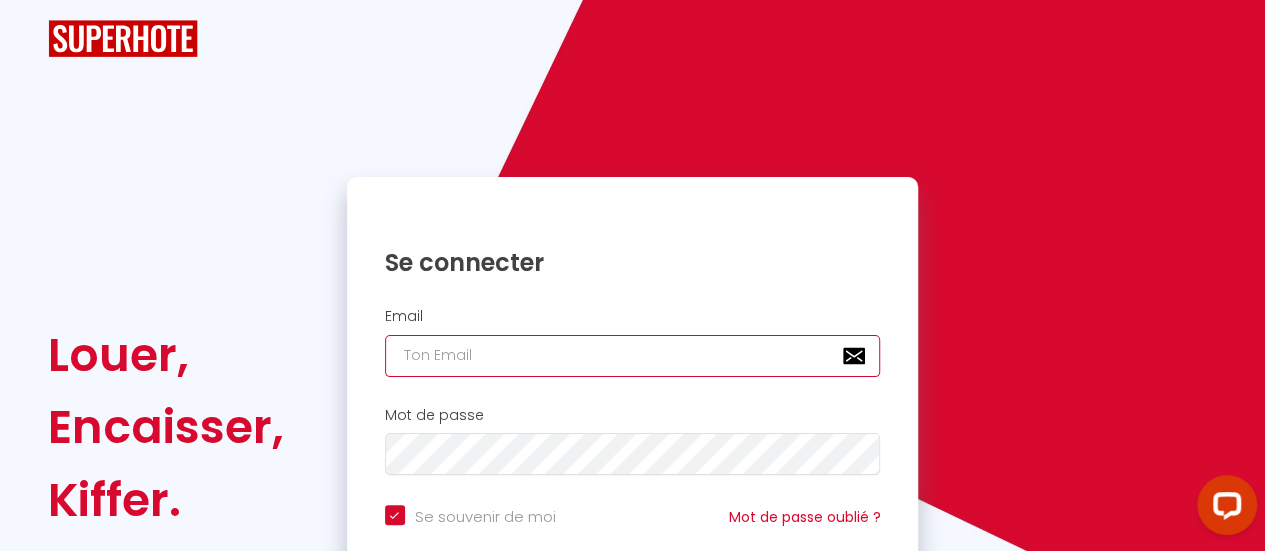 scroll, scrollTop: 0, scrollLeft: 0, axis: both 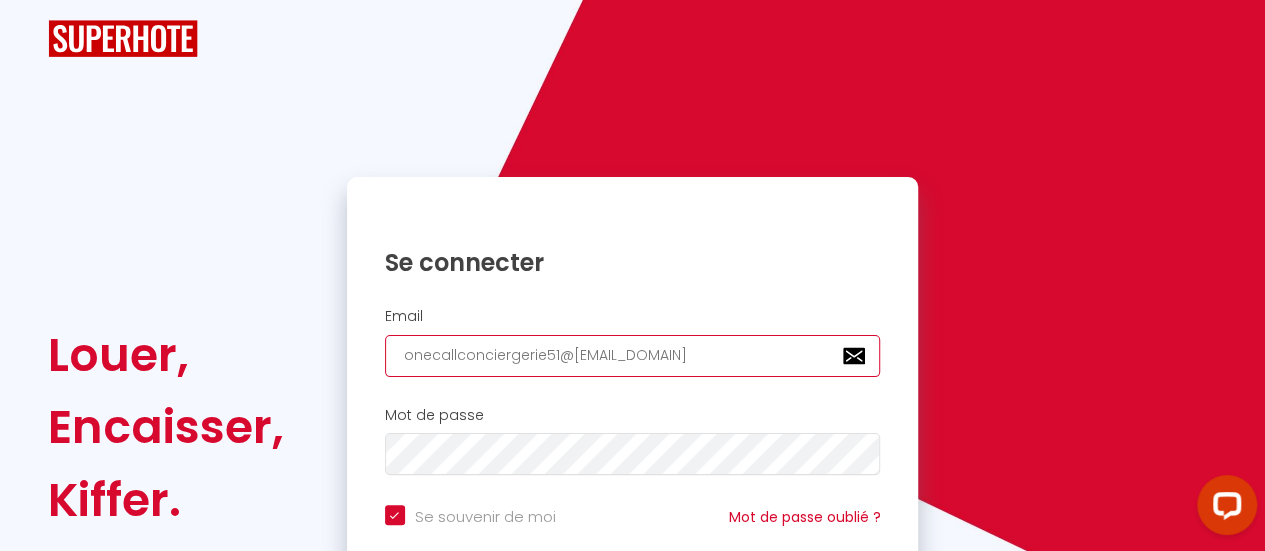 type on "onecallconciergerie51@[EMAIL_DOMAIN]" 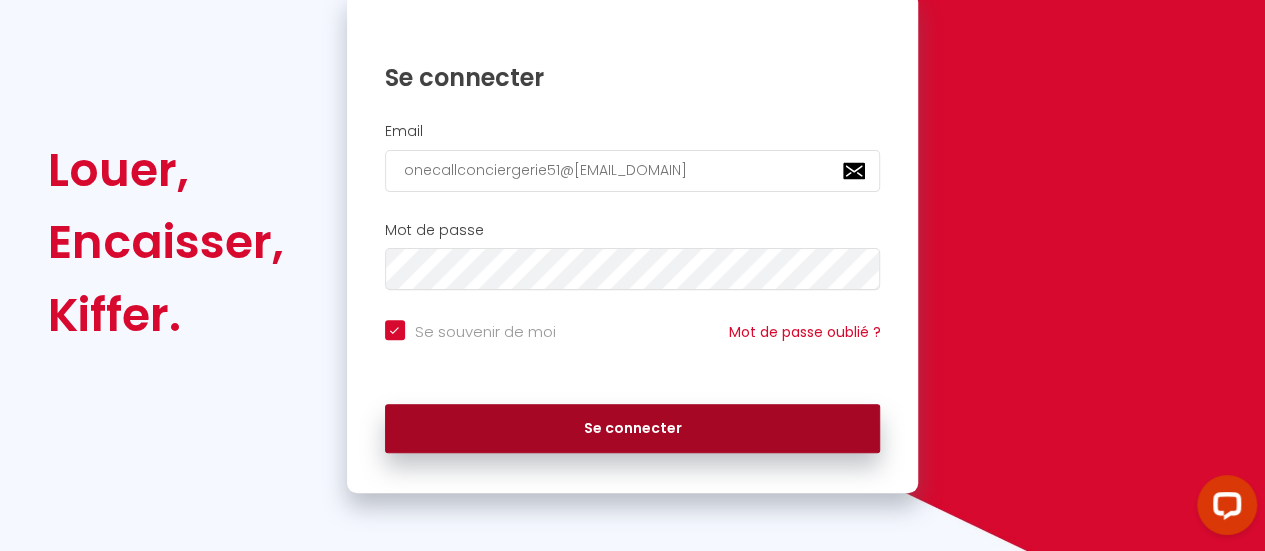 click on "Se connecter" at bounding box center (633, 429) 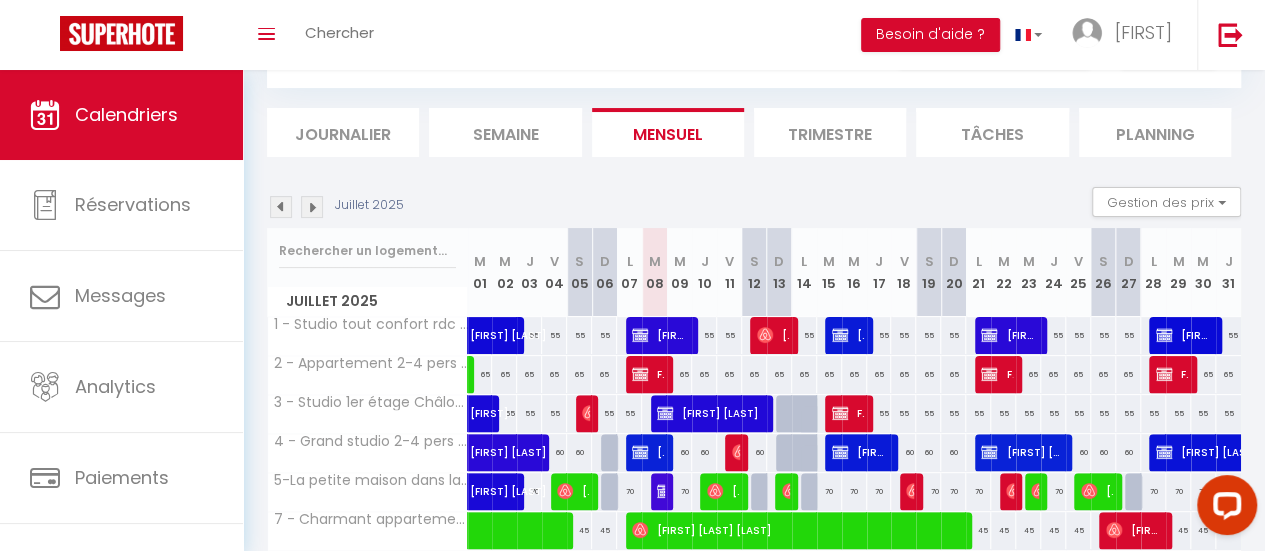 scroll, scrollTop: 200, scrollLeft: 0, axis: vertical 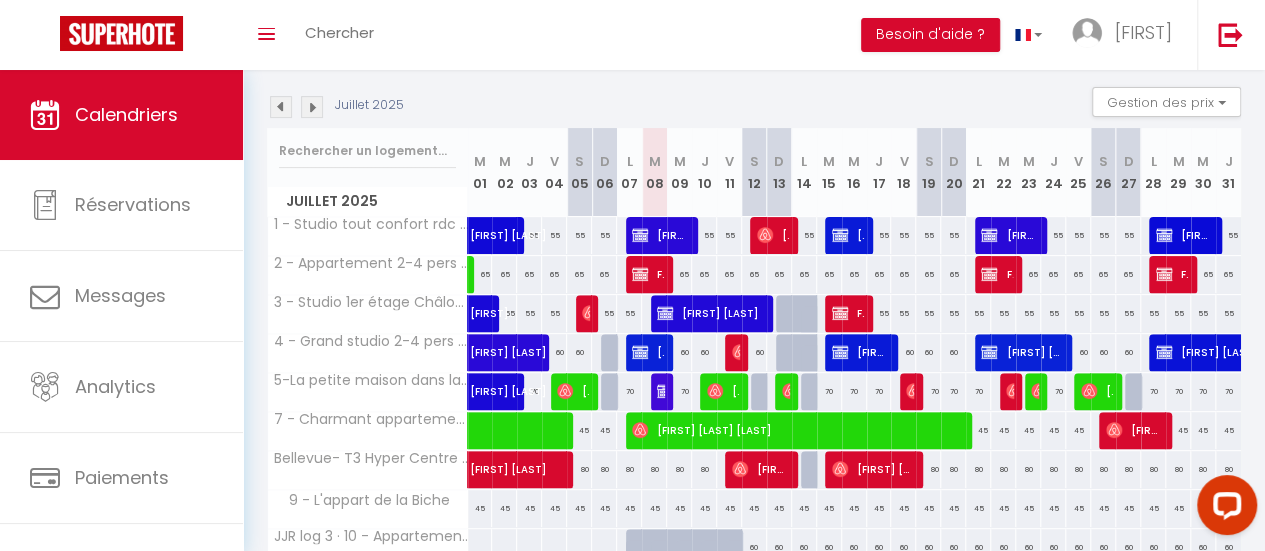 click on "55" at bounding box center (729, 235) 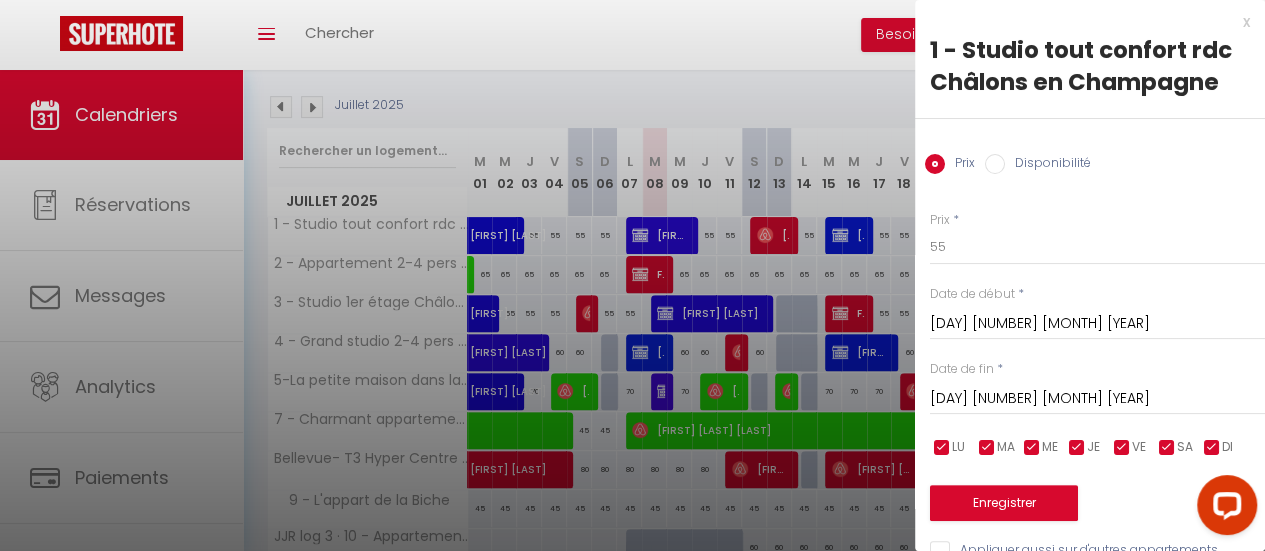 click on "Disponibilité" at bounding box center (1048, 165) 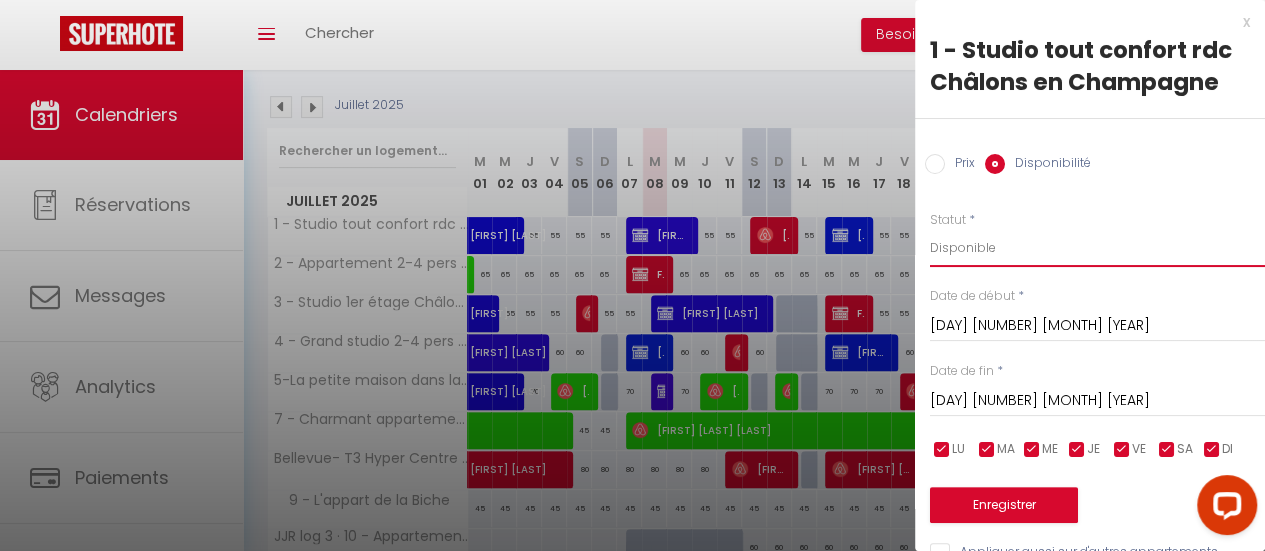 click on "Disponible
Indisponible" at bounding box center [1097, 248] 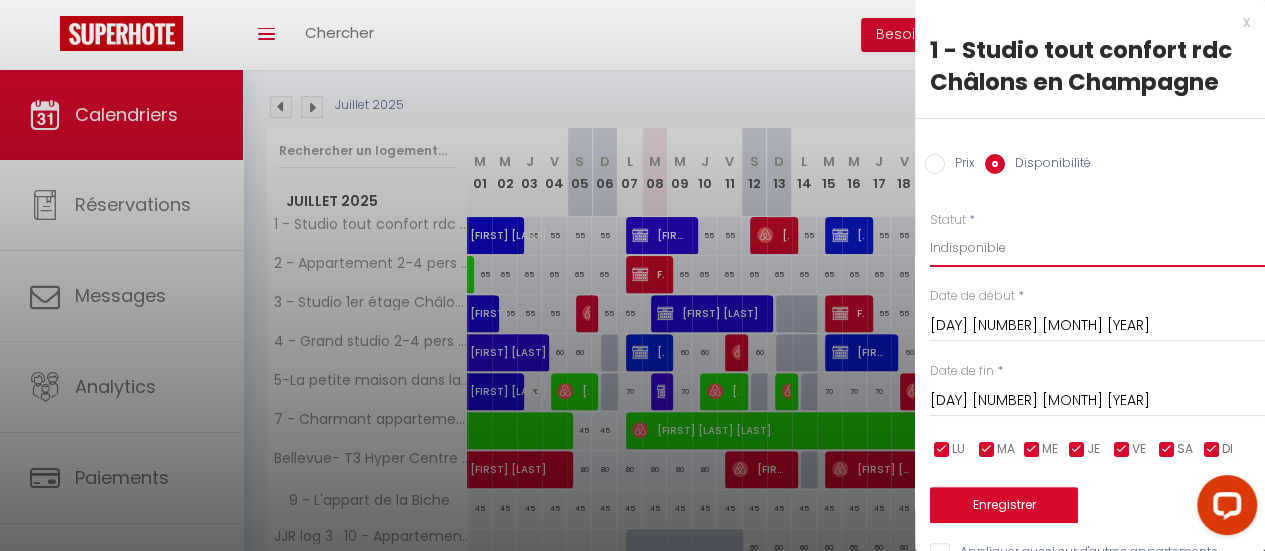 click on "Disponible
Indisponible" at bounding box center (1097, 248) 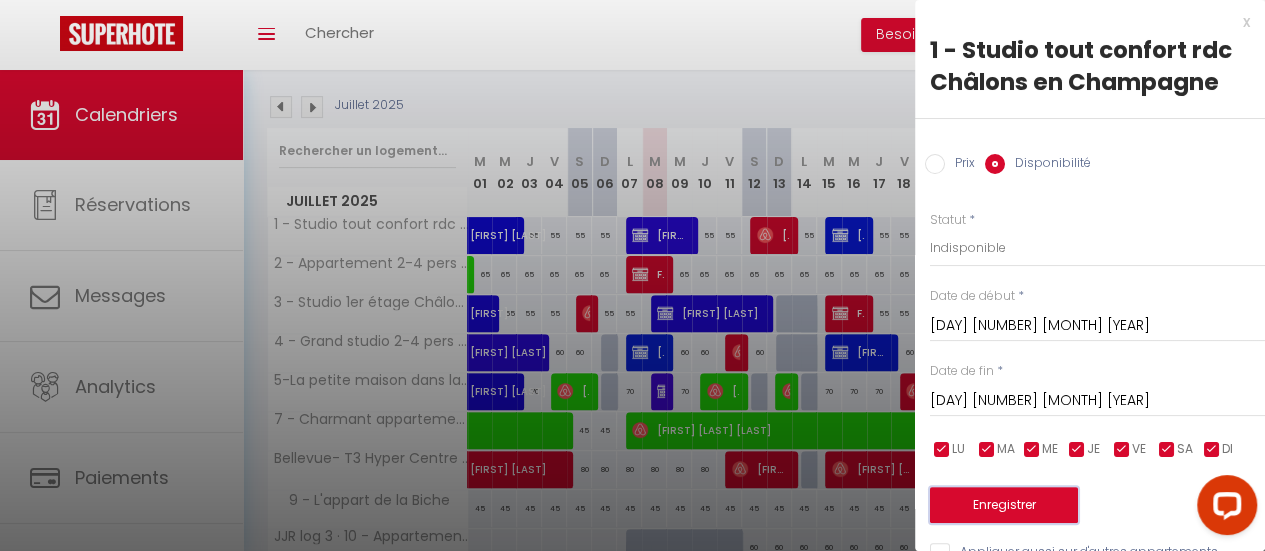 click on "Enregistrer" at bounding box center (1004, 505) 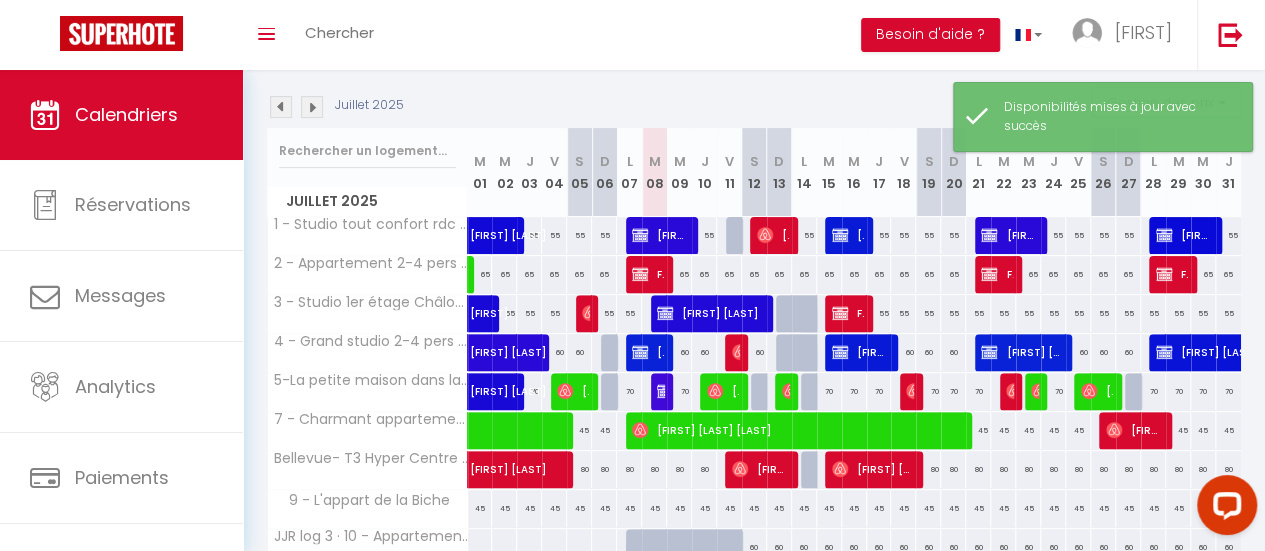 click on "55" at bounding box center [804, 235] 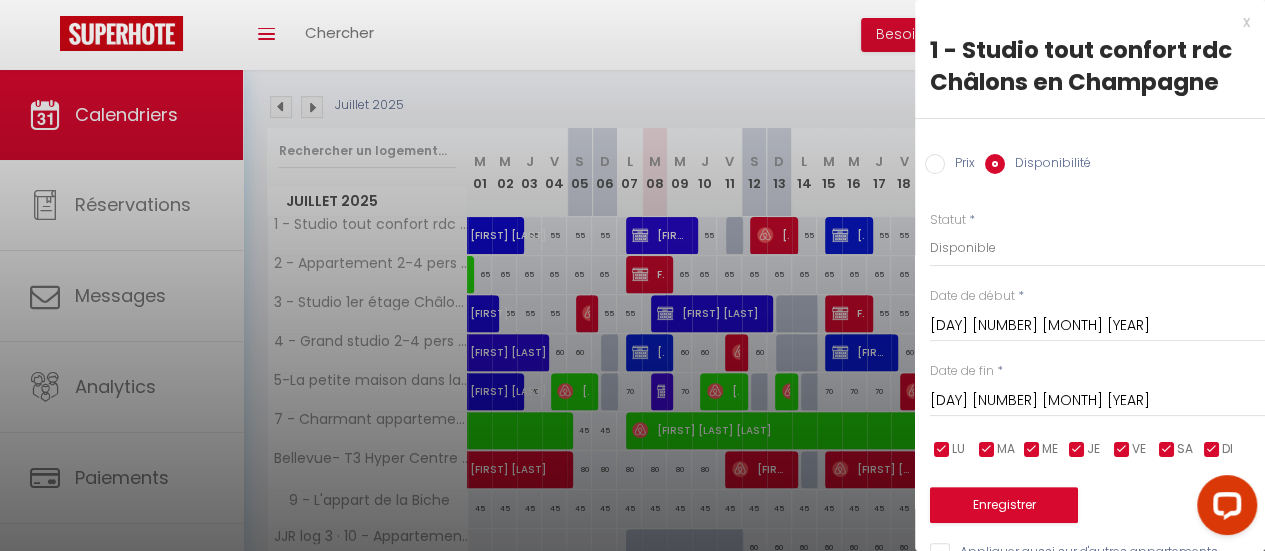 click on "Disponibilité" at bounding box center [1048, 165] 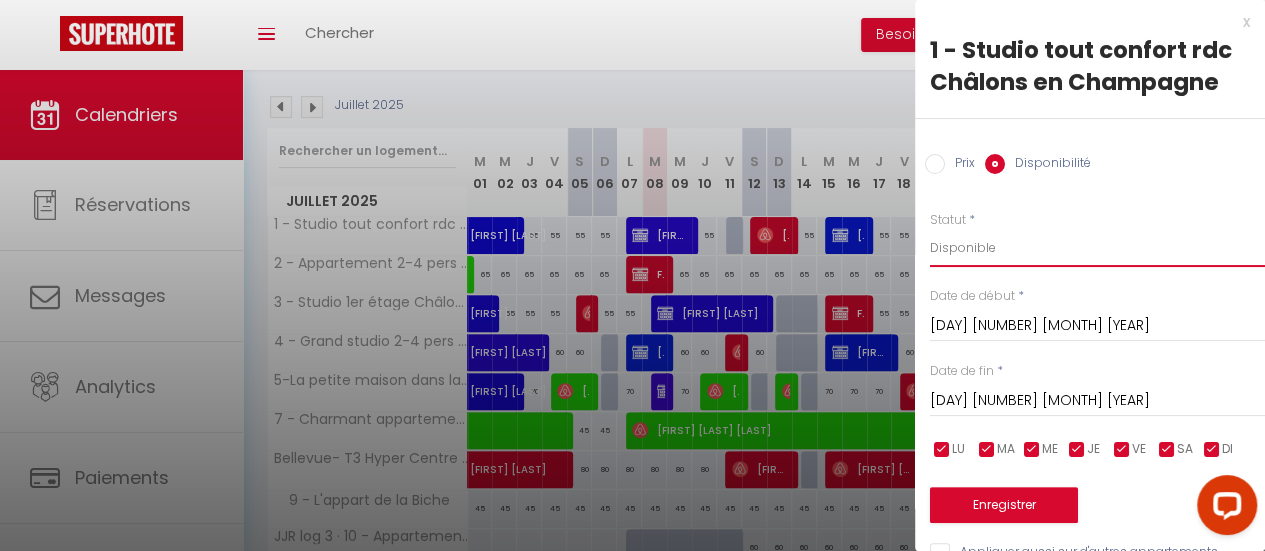 click on "Disponible
Indisponible" at bounding box center (1097, 248) 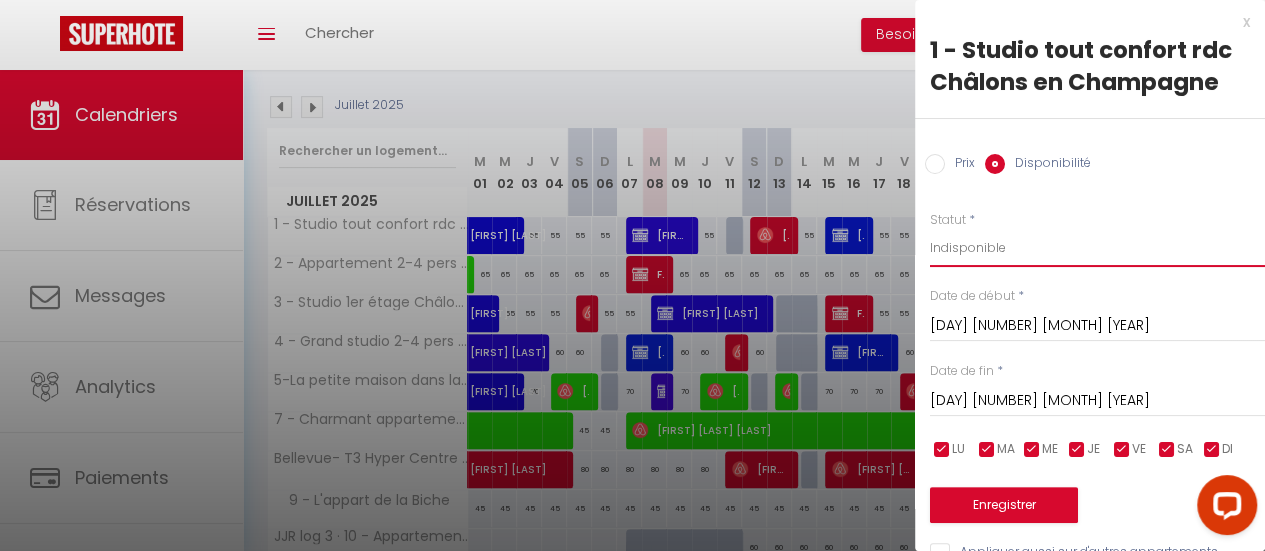click on "Disponible
Indisponible" at bounding box center [1097, 248] 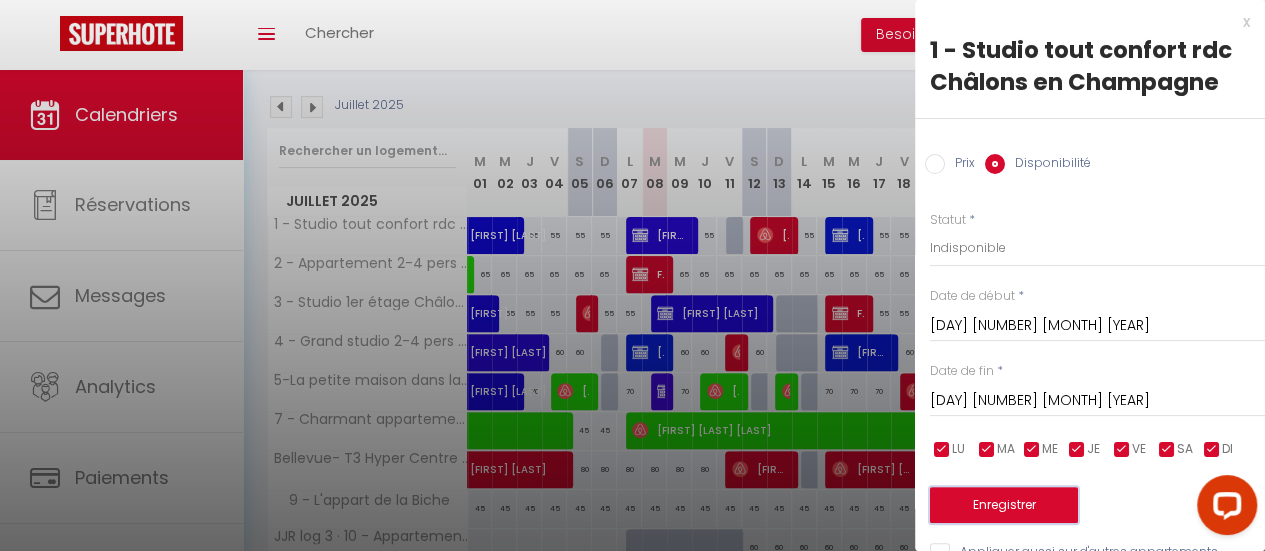 click on "Enregistrer" at bounding box center [1004, 505] 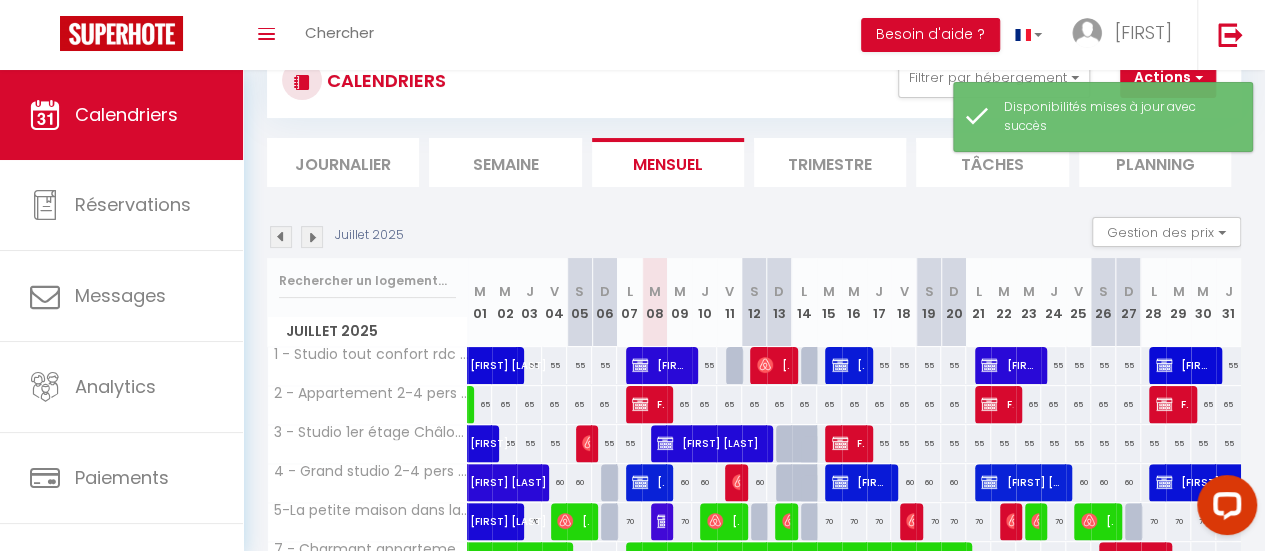 scroll, scrollTop: 200, scrollLeft: 0, axis: vertical 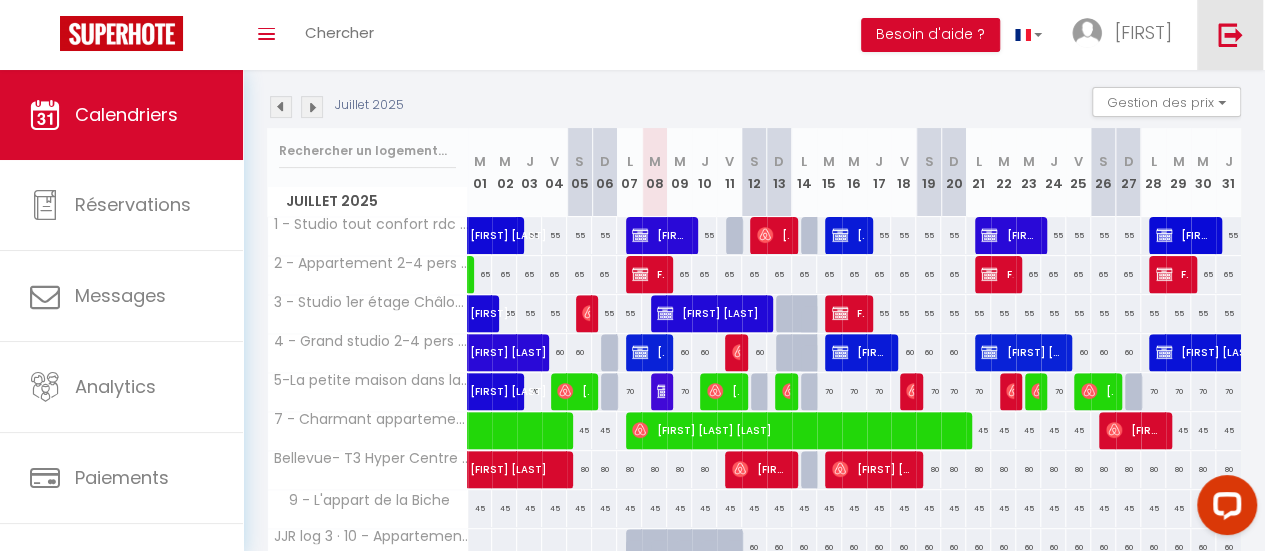 click at bounding box center (1230, 34) 